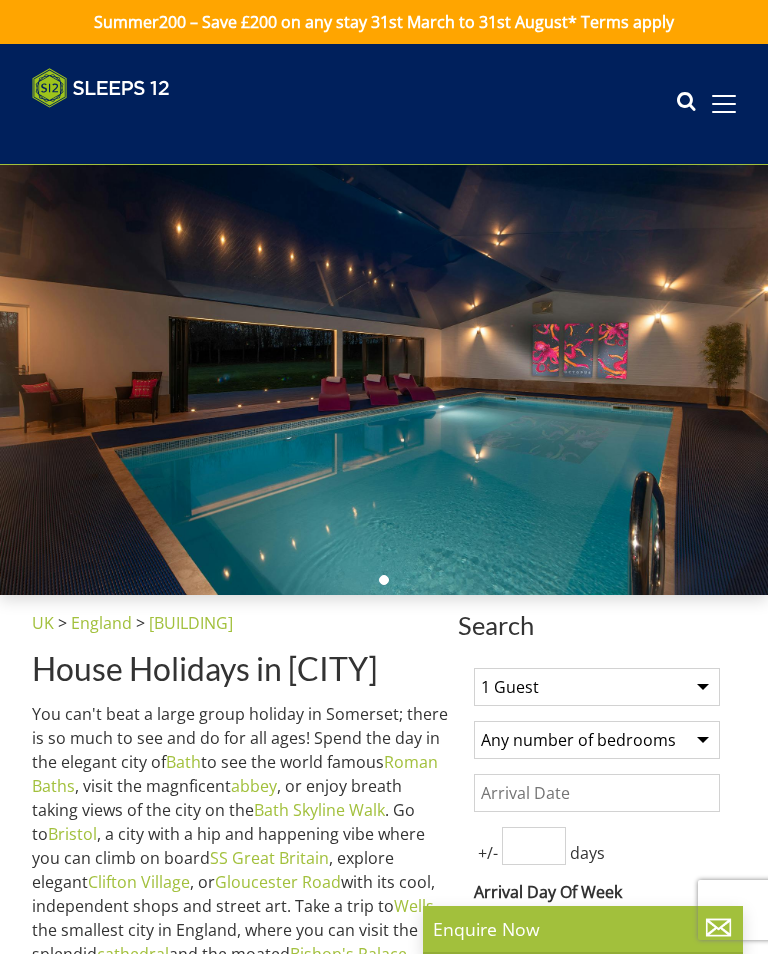 select 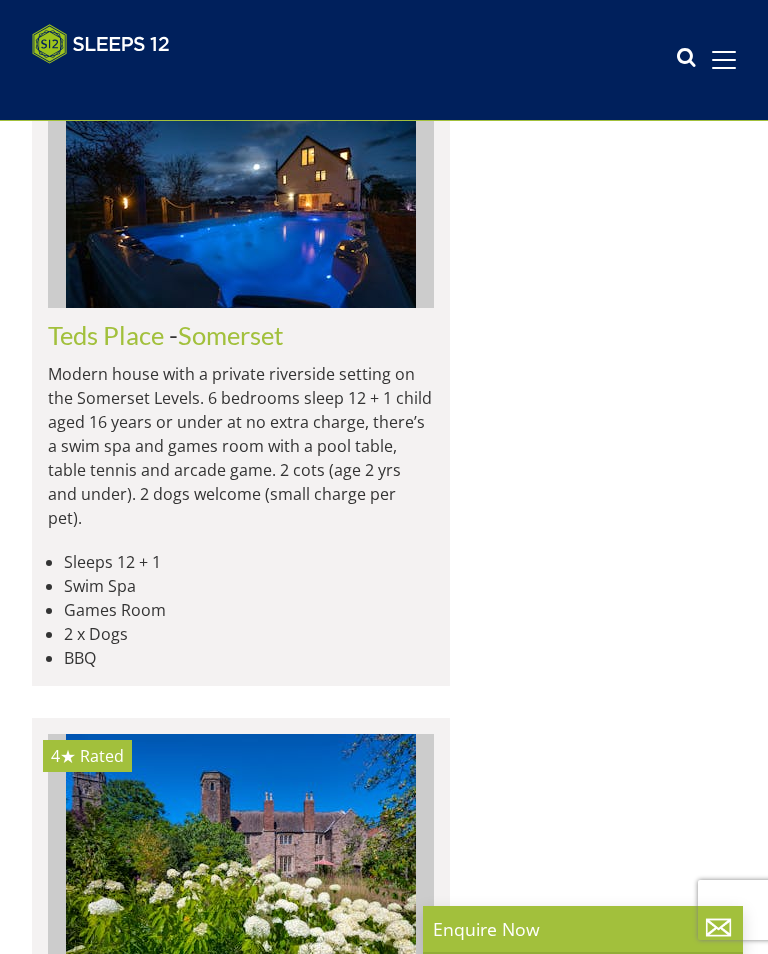 scroll, scrollTop: 2279, scrollLeft: 0, axis: vertical 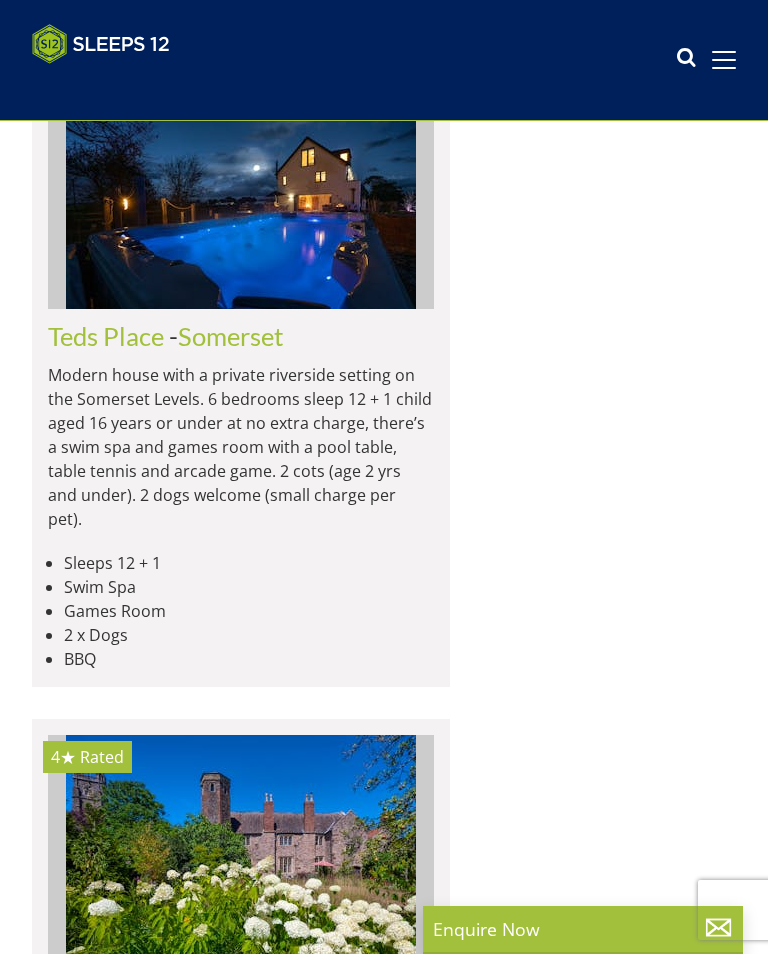 click on "Rated" at bounding box center (102, 105) 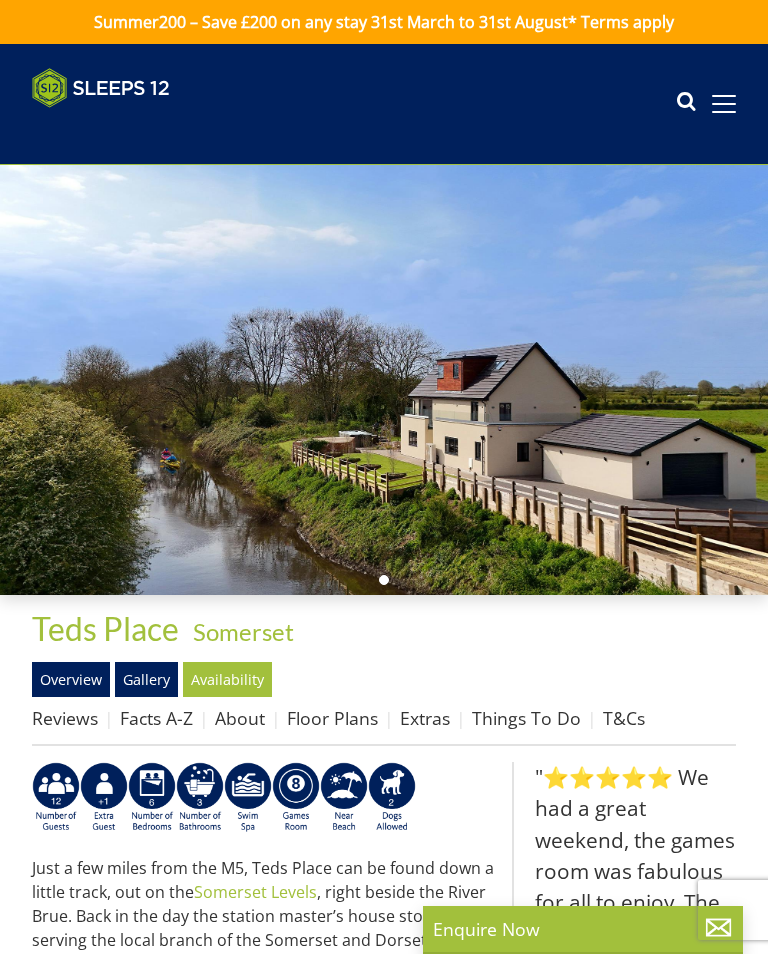 scroll, scrollTop: 0, scrollLeft: 0, axis: both 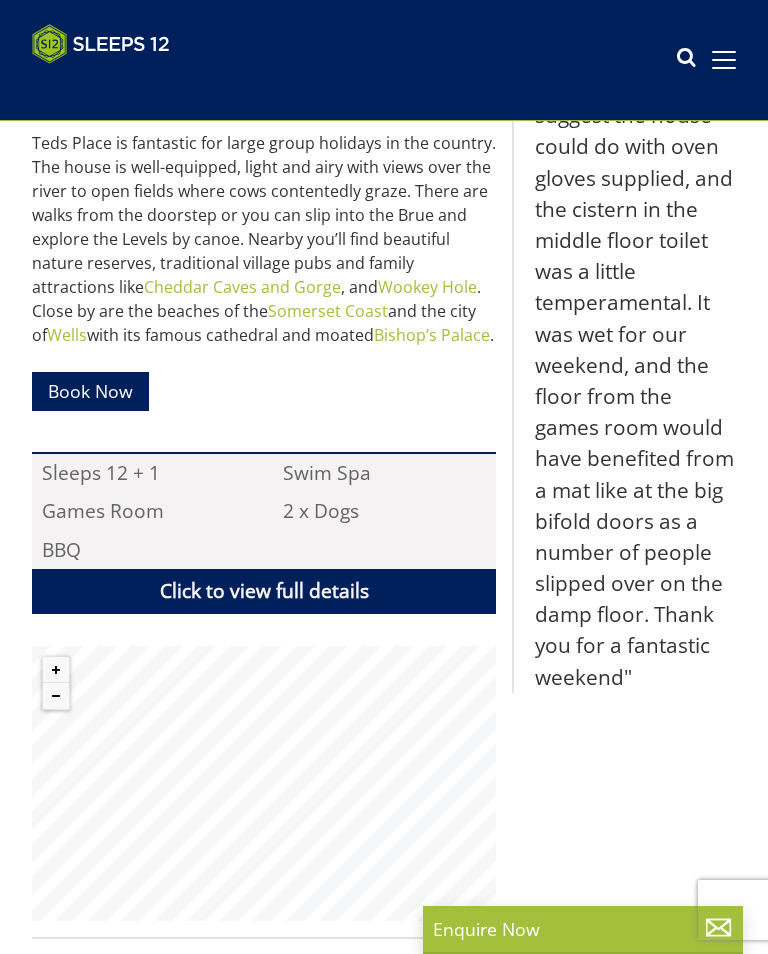 click on "Click to view full details" at bounding box center (264, 591) 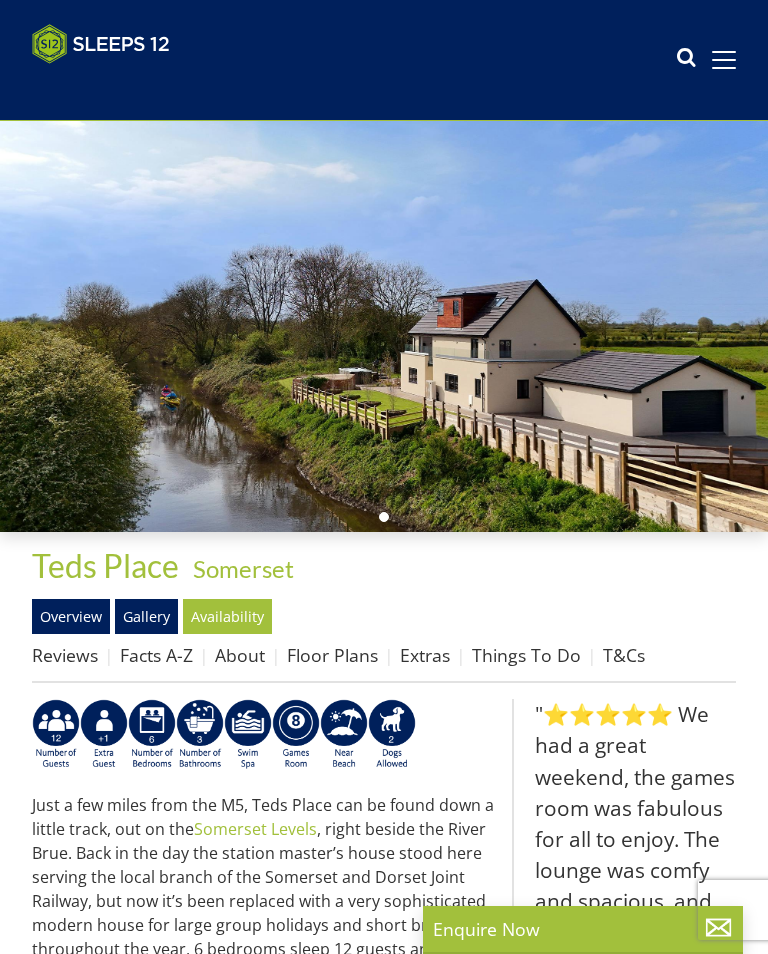 scroll, scrollTop: 62, scrollLeft: 0, axis: vertical 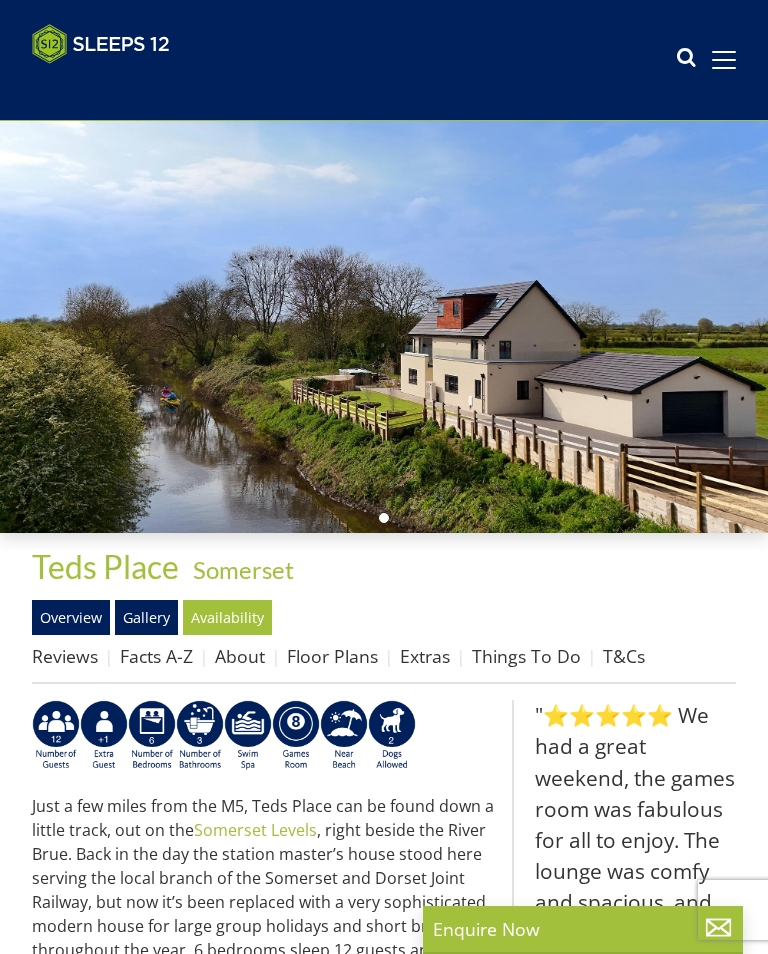 click on "Gallery" at bounding box center (146, 617) 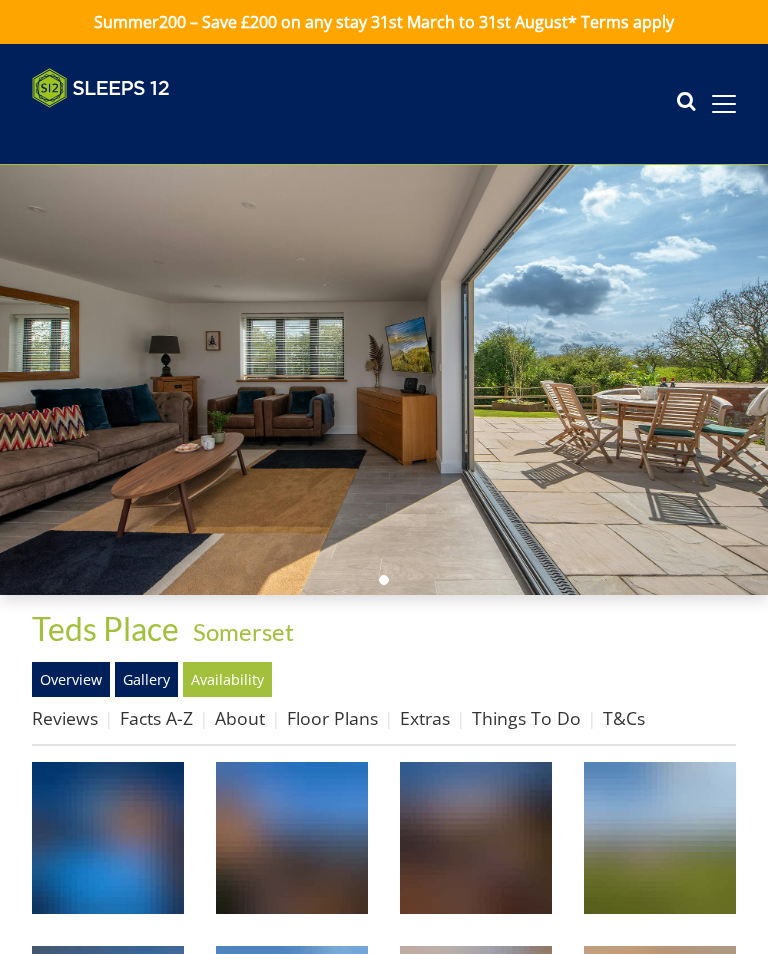 scroll, scrollTop: 0, scrollLeft: 0, axis: both 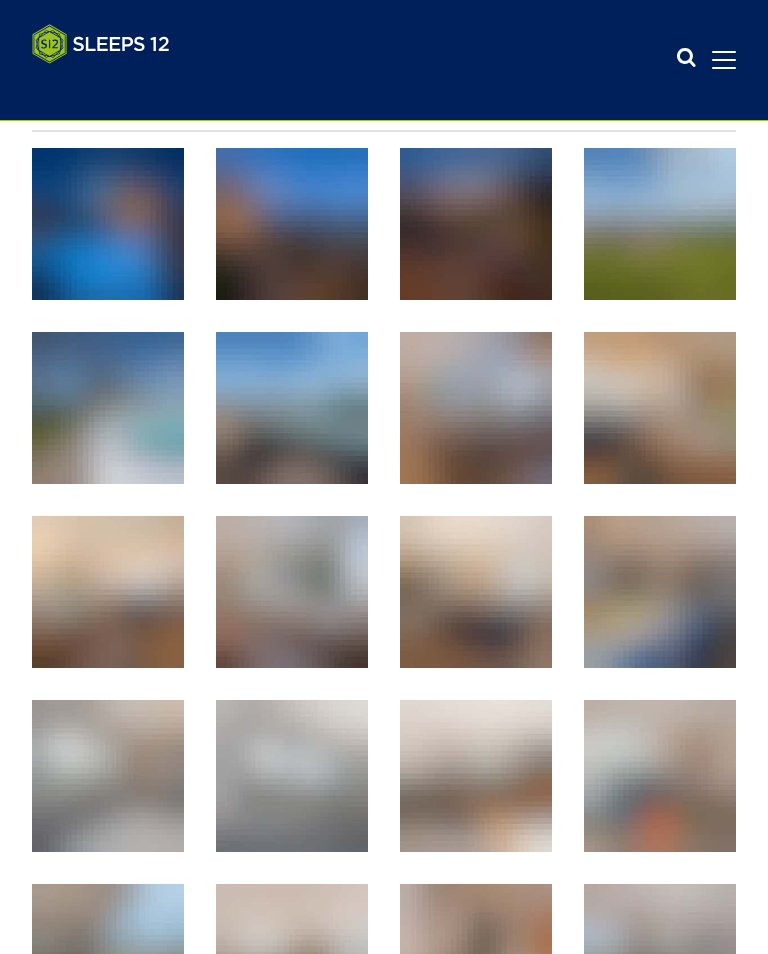 click at bounding box center [660, 592] 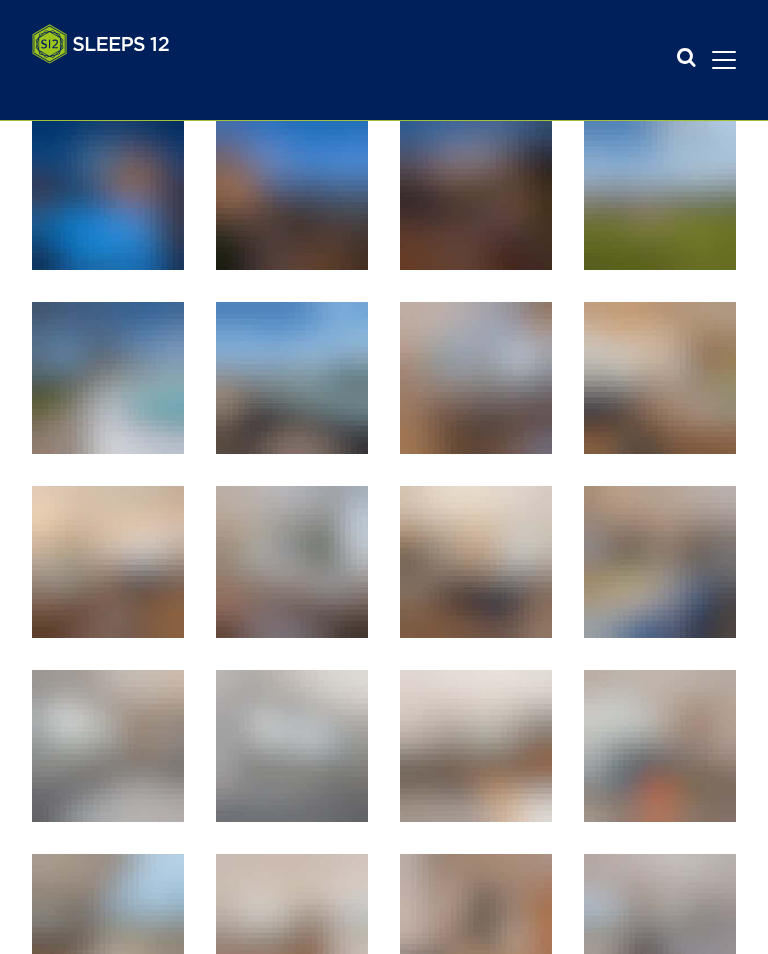 click at bounding box center [660, 562] 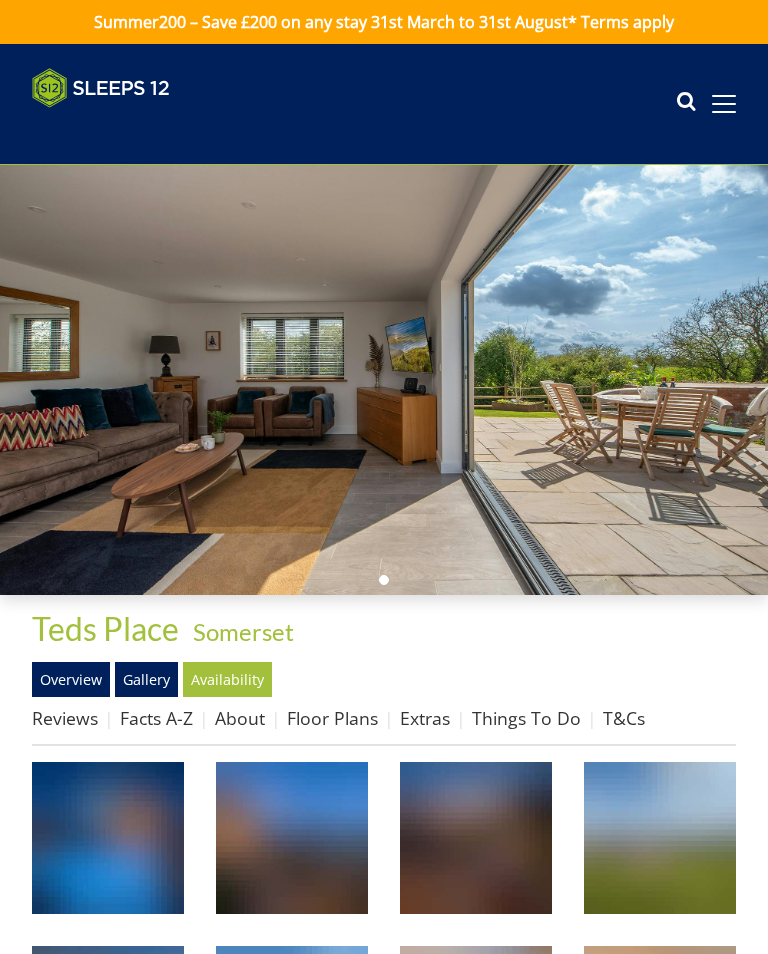 scroll, scrollTop: 645, scrollLeft: 0, axis: vertical 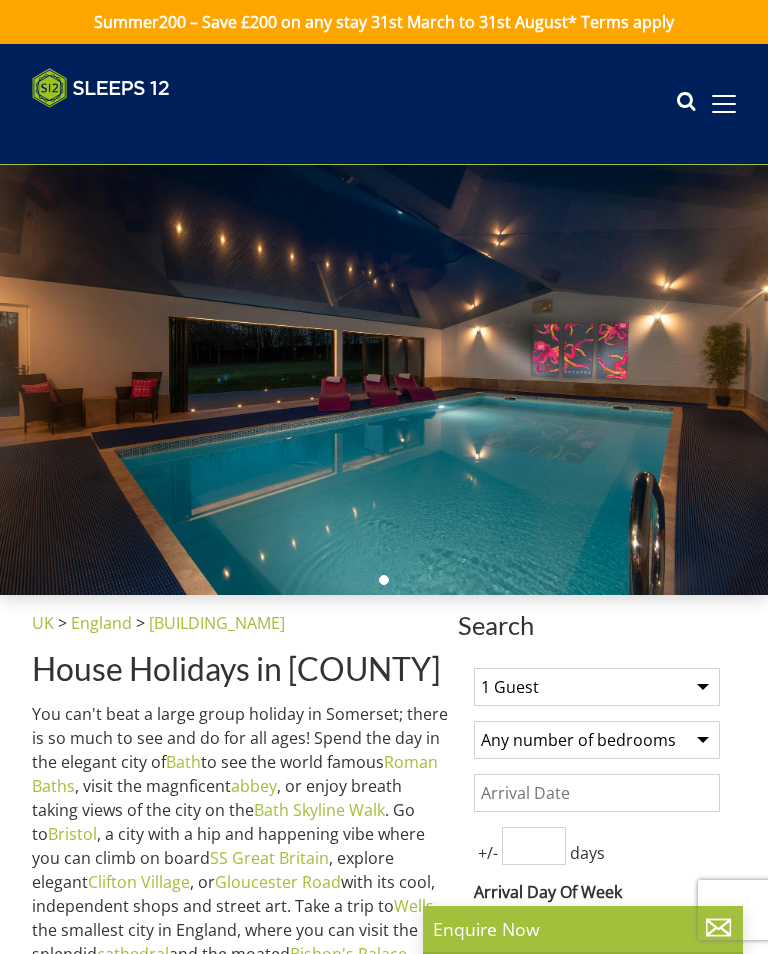 select 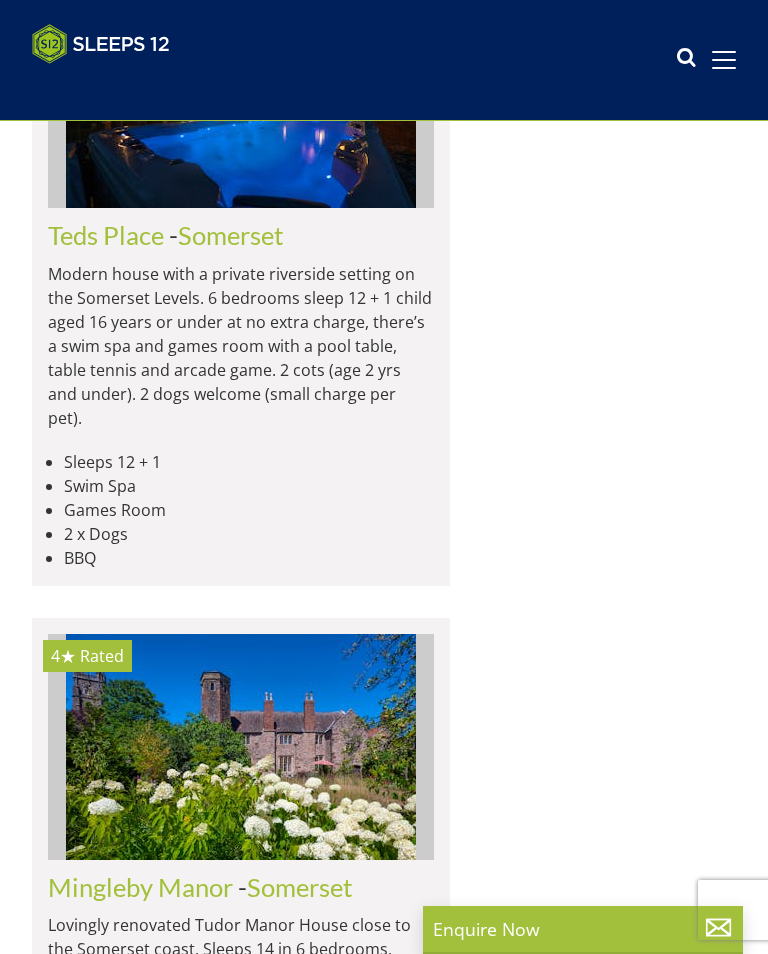 scroll, scrollTop: 2380, scrollLeft: 0, axis: vertical 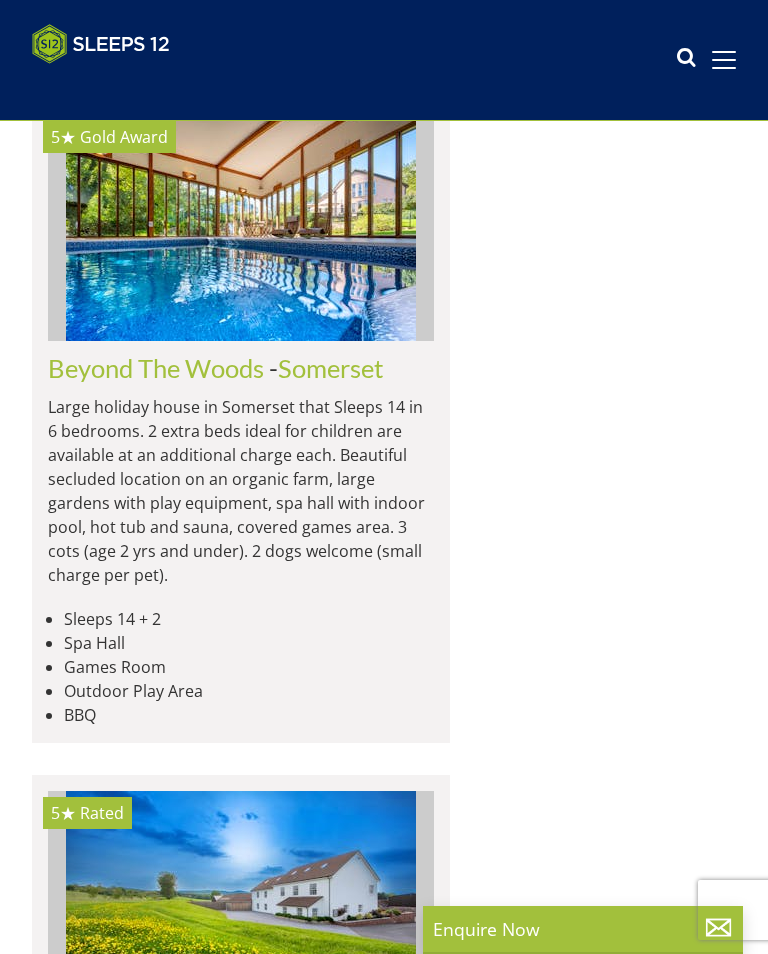 click at bounding box center [241, 228] 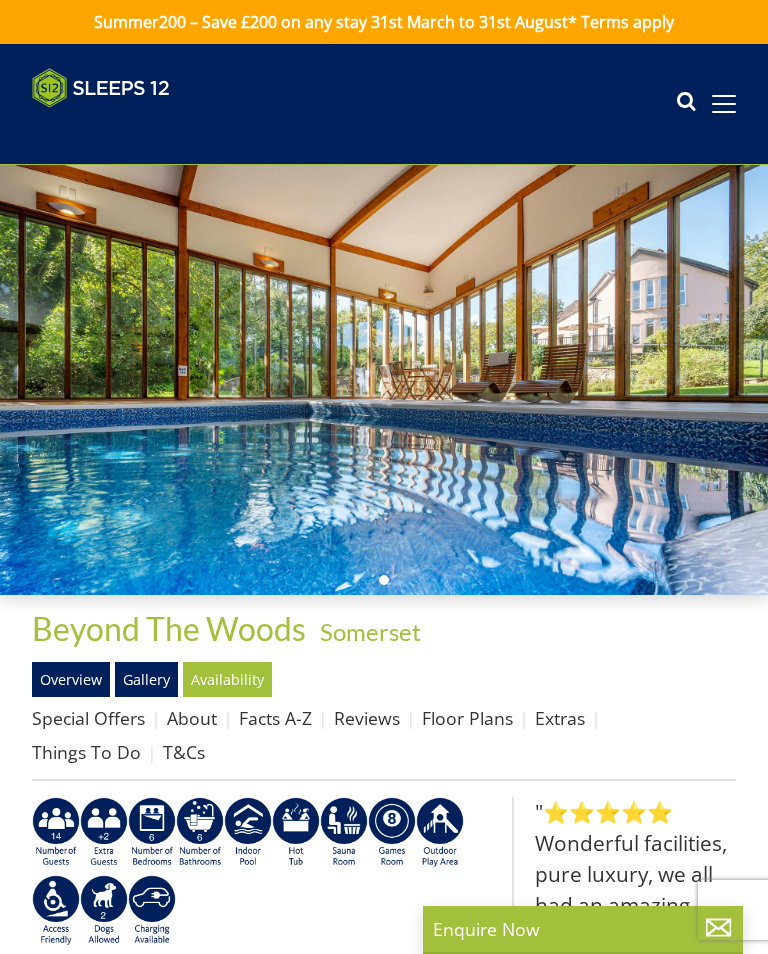 scroll, scrollTop: 0, scrollLeft: 0, axis: both 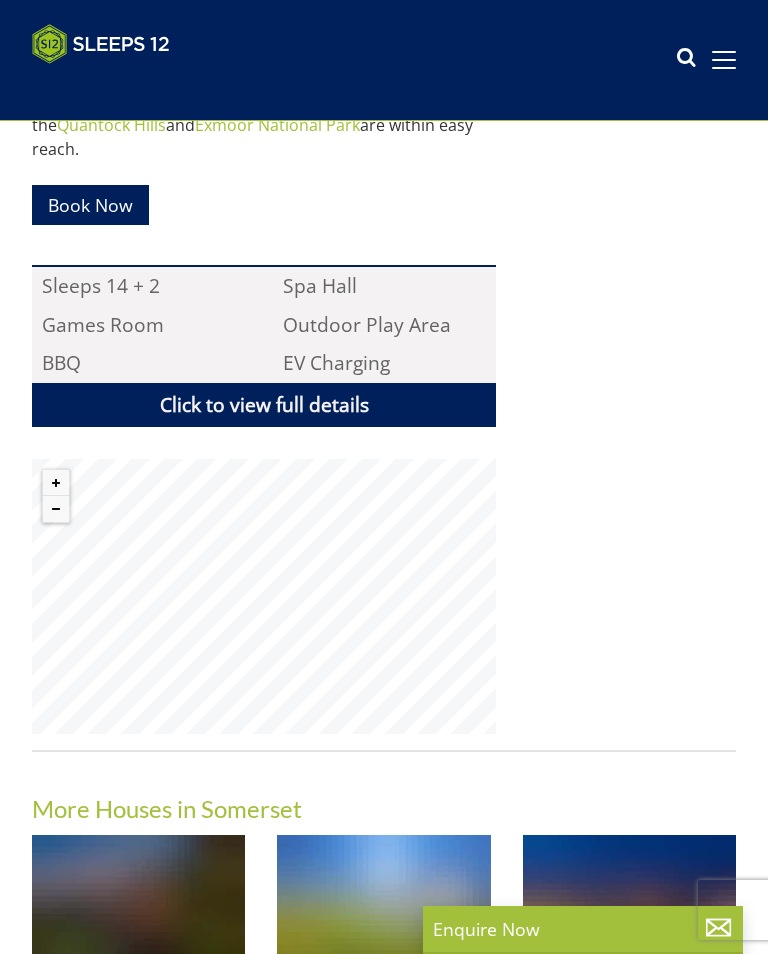 click on "Click to view full details" at bounding box center (264, 405) 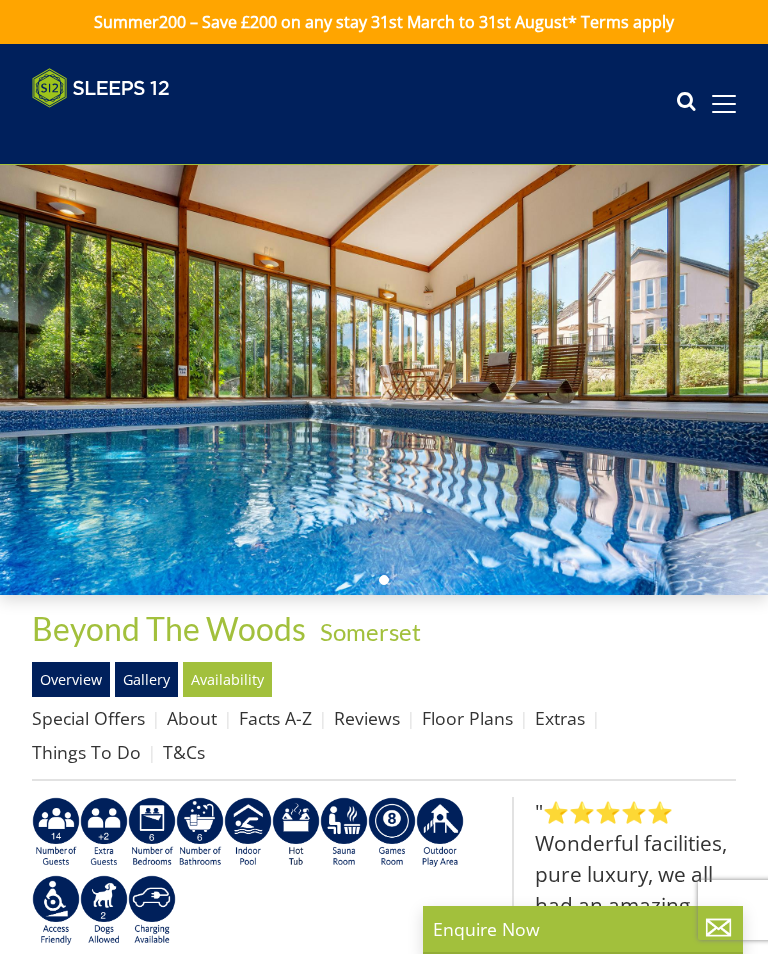 scroll, scrollTop: 0, scrollLeft: 0, axis: both 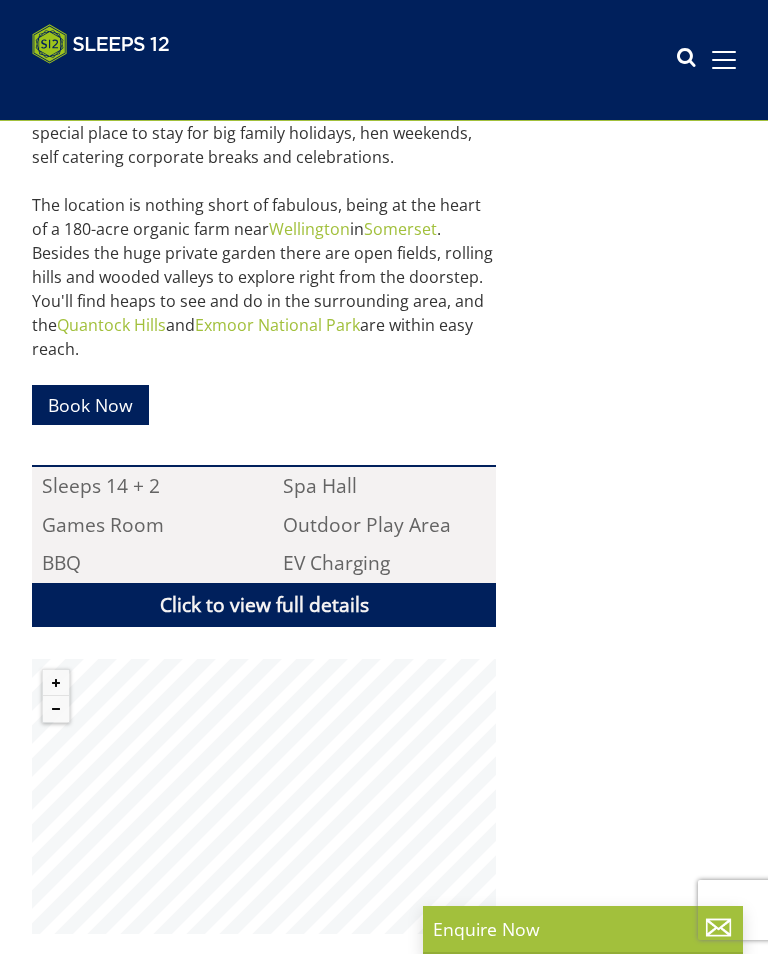 click on "Click to view full details" at bounding box center [264, 605] 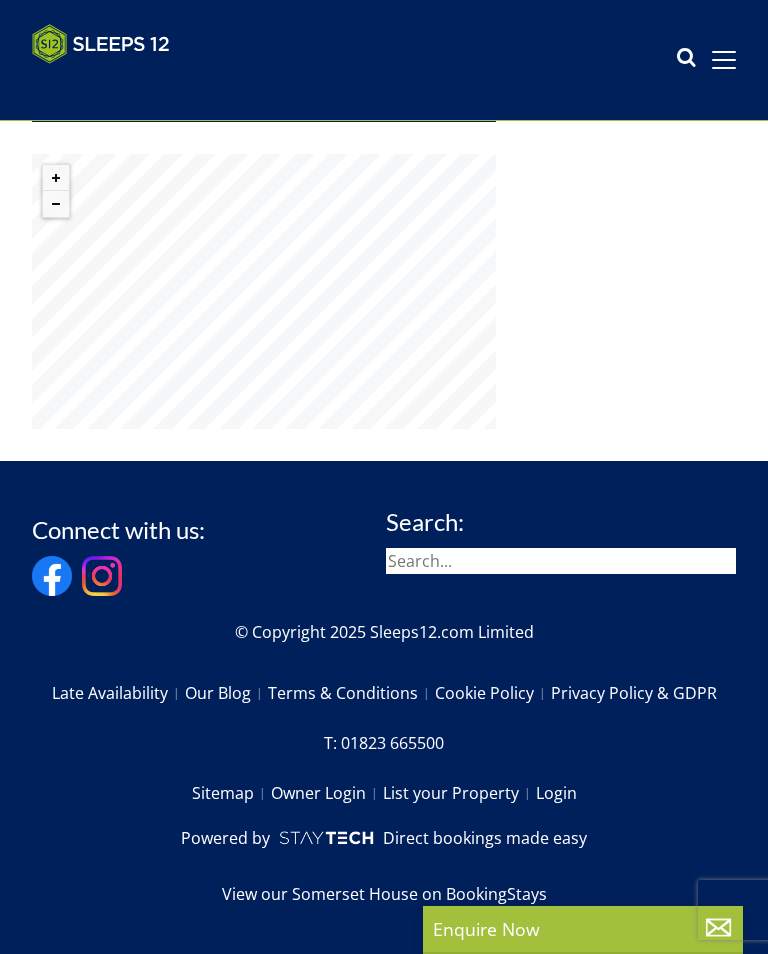 scroll, scrollTop: 1517, scrollLeft: 0, axis: vertical 